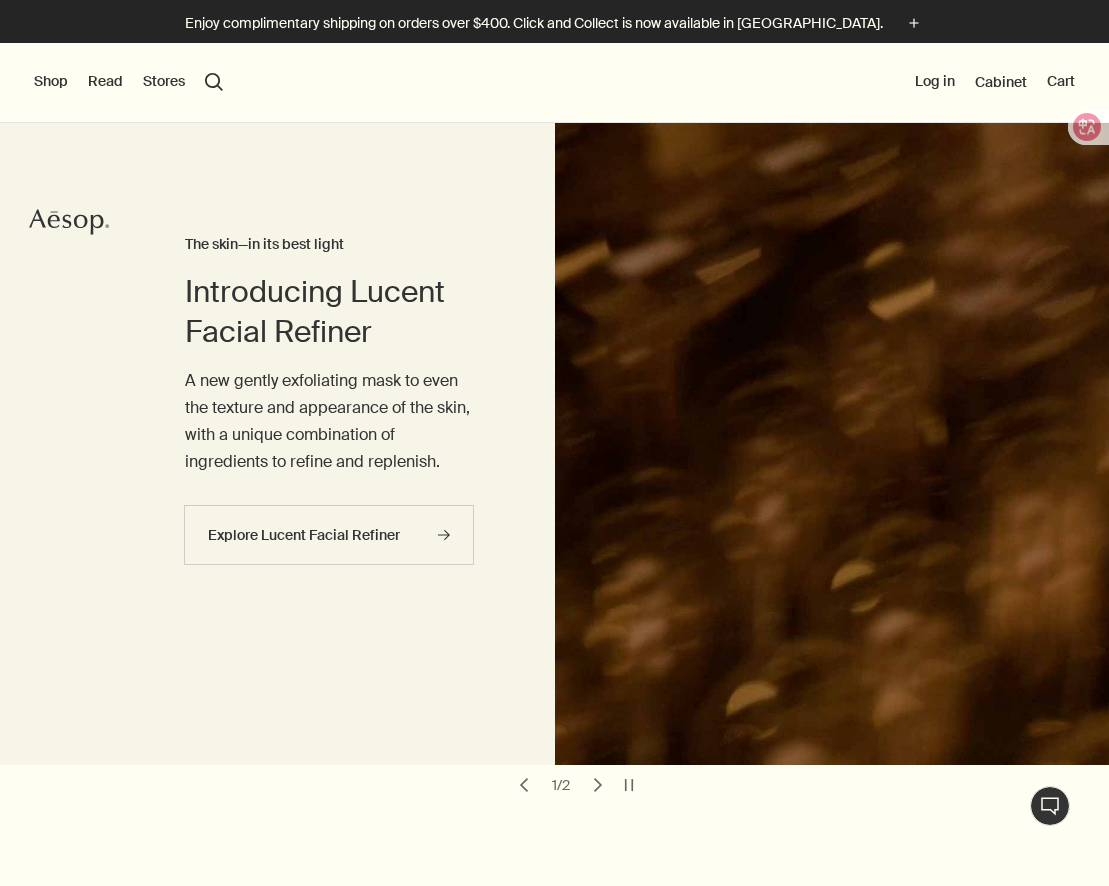 scroll, scrollTop: 0, scrollLeft: 0, axis: both 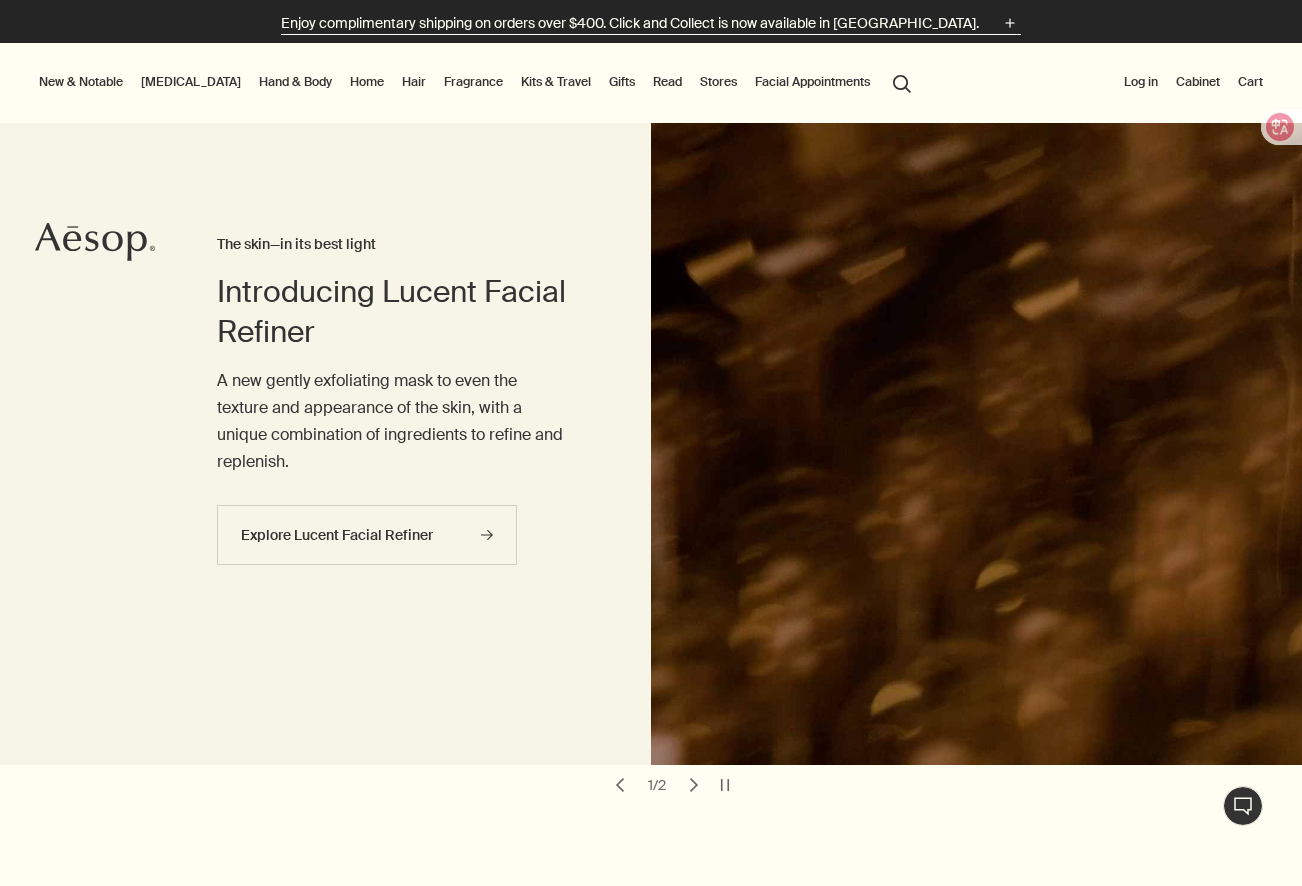 click on "Enjoy complimentary shipping on orders over $400. Click and Collect is now available in [GEOGRAPHIC_DATA]." at bounding box center (630, 23) 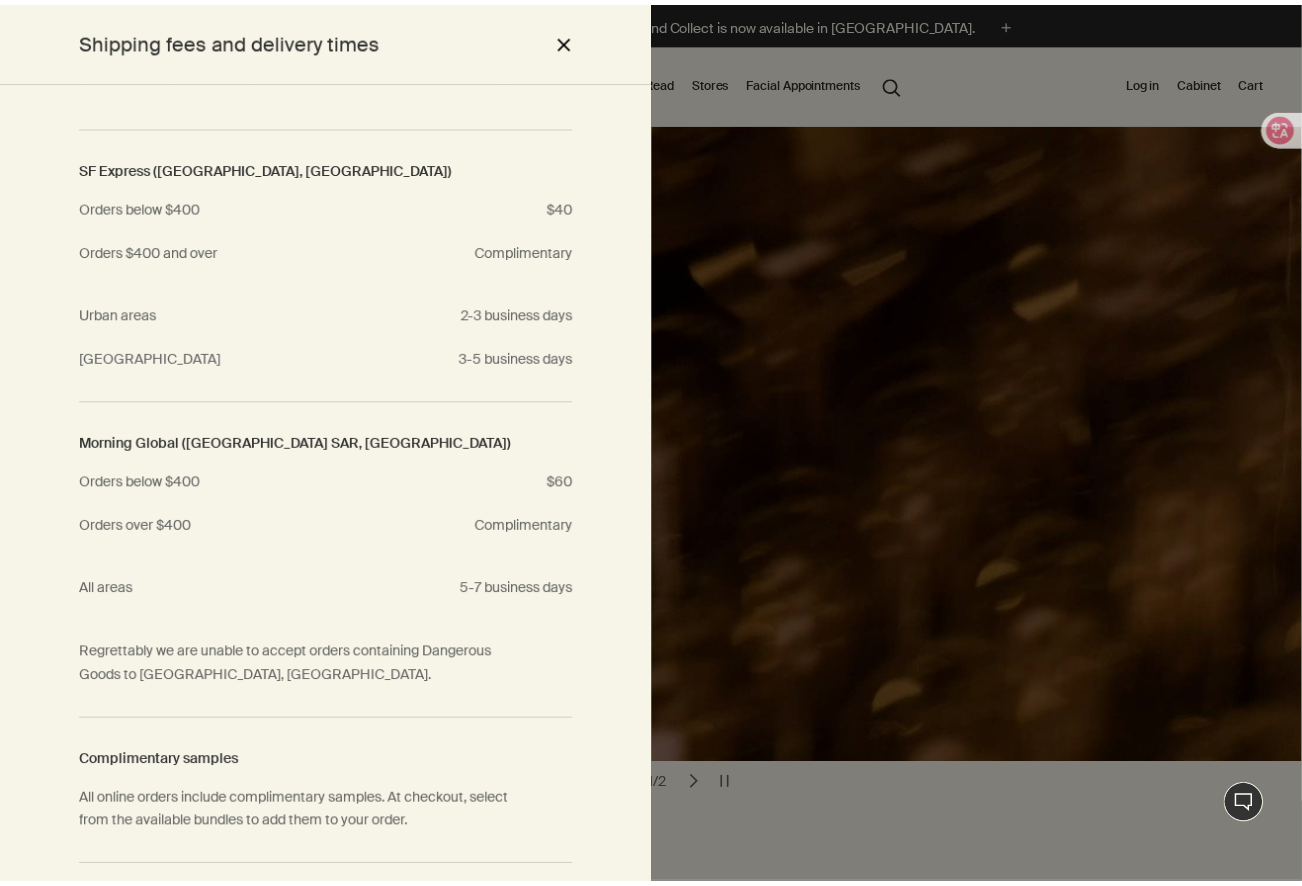 scroll, scrollTop: 0, scrollLeft: 0, axis: both 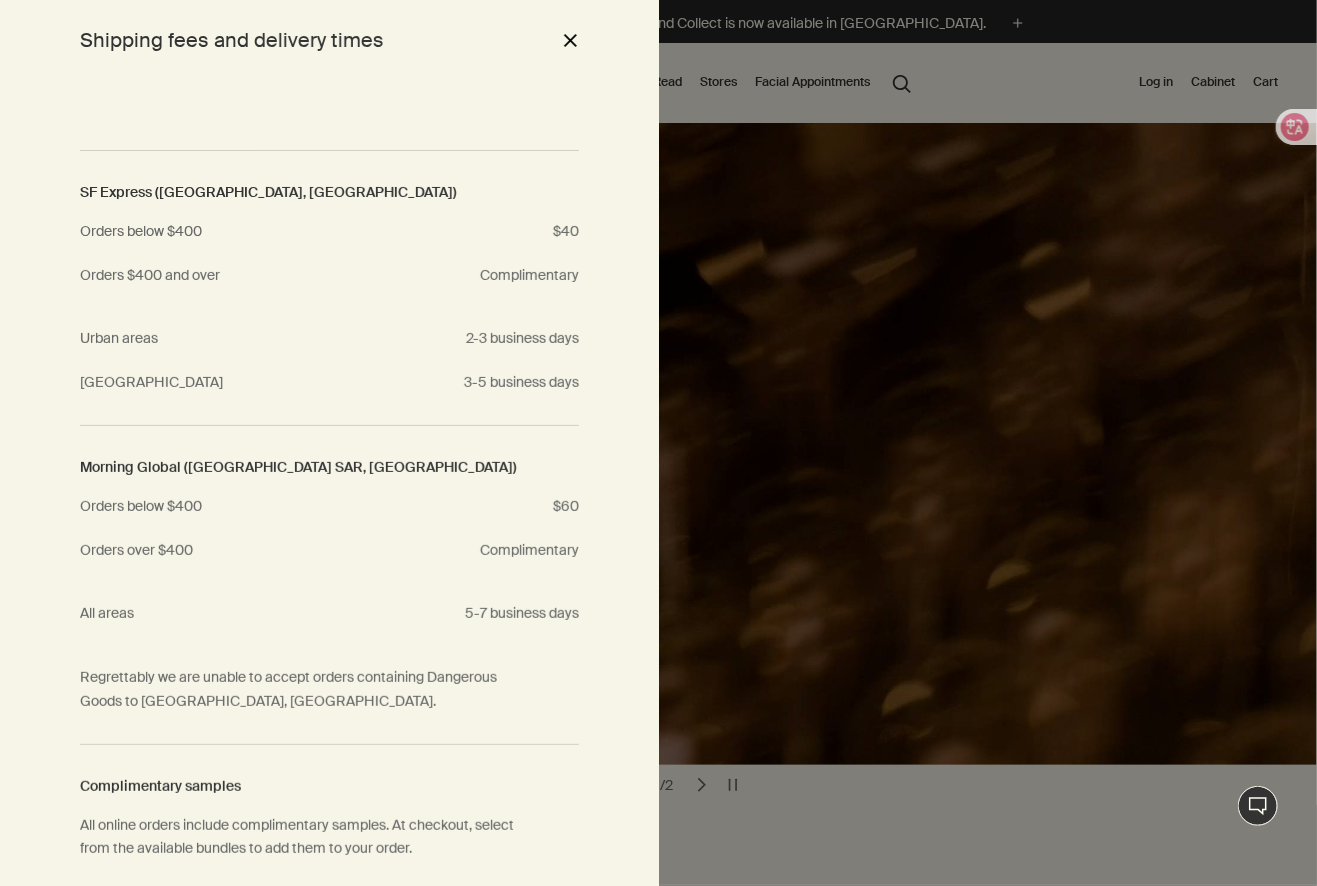 click on "close" at bounding box center [570, 40] 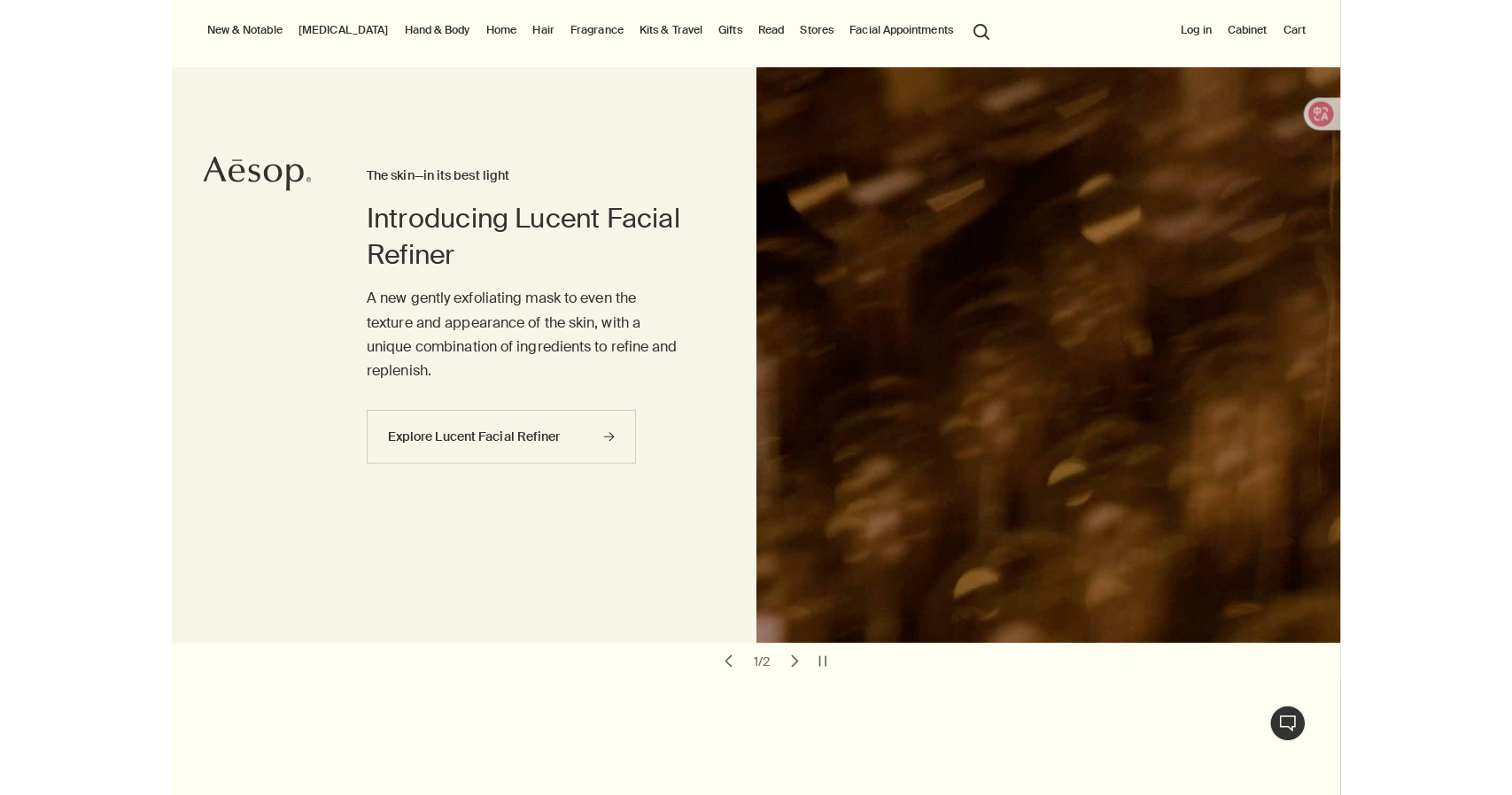 scroll, scrollTop: 0, scrollLeft: 0, axis: both 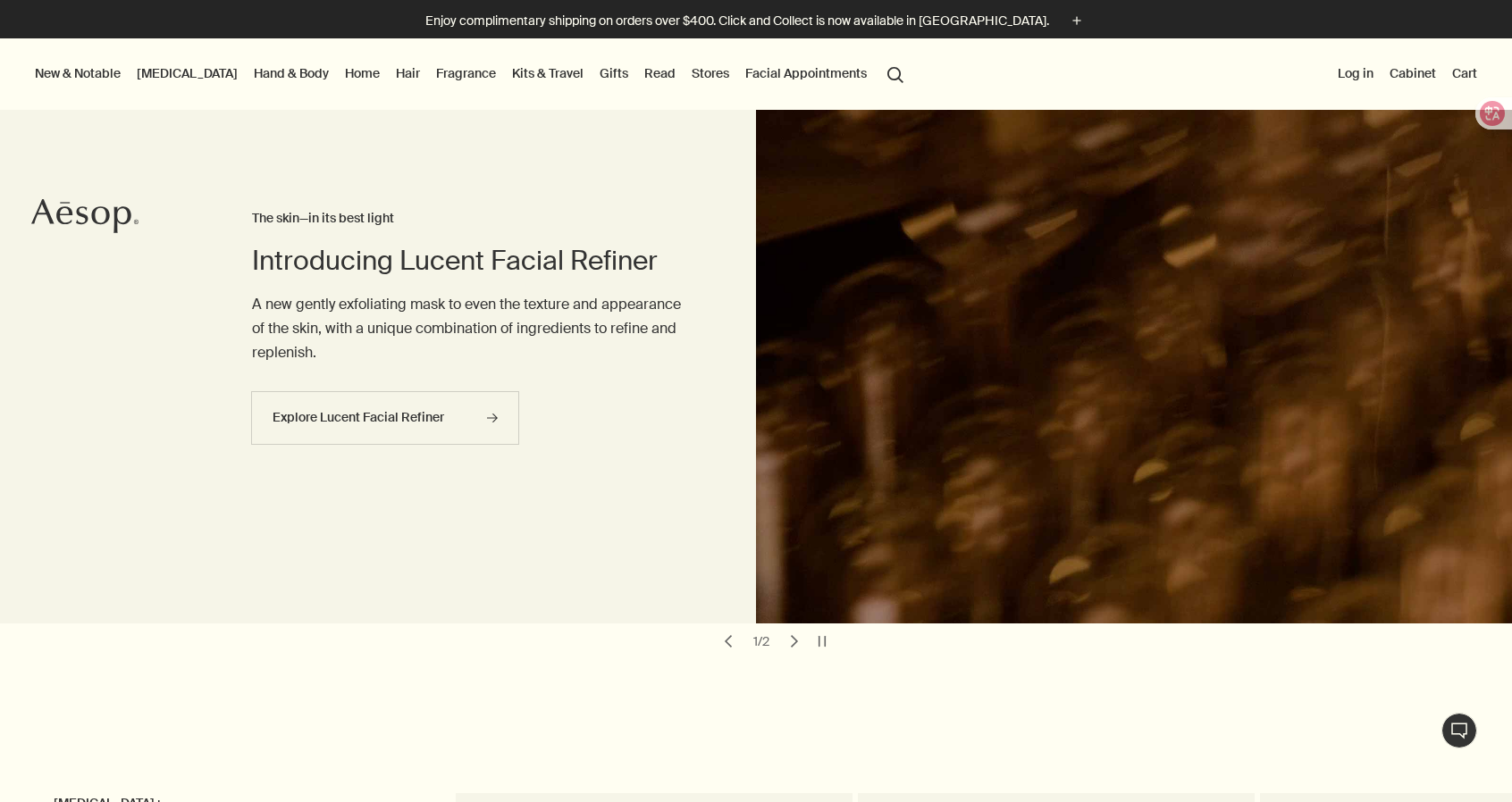 click on "[MEDICAL_DATA]" at bounding box center [187, 73] 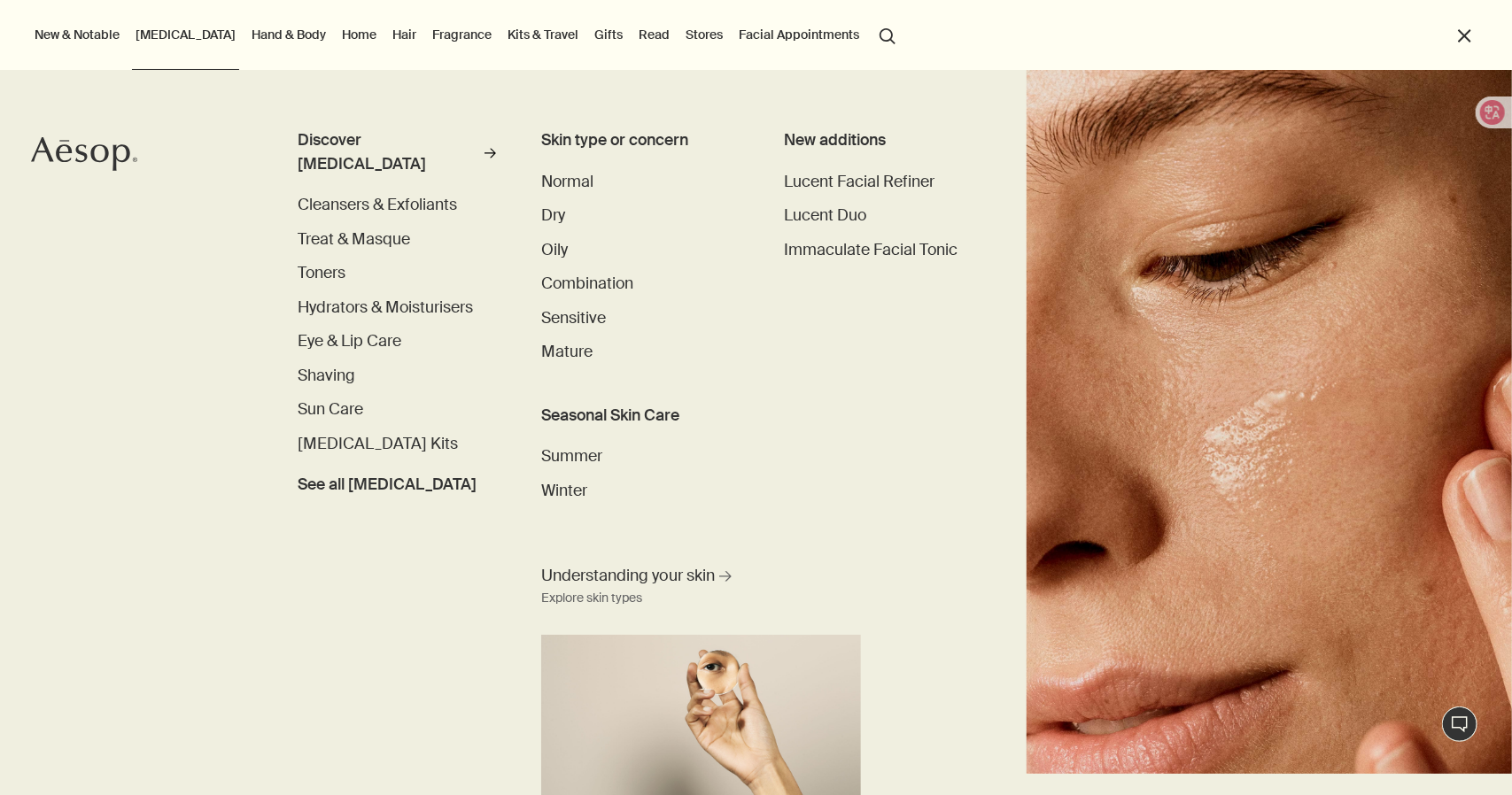 scroll, scrollTop: 0, scrollLeft: 0, axis: both 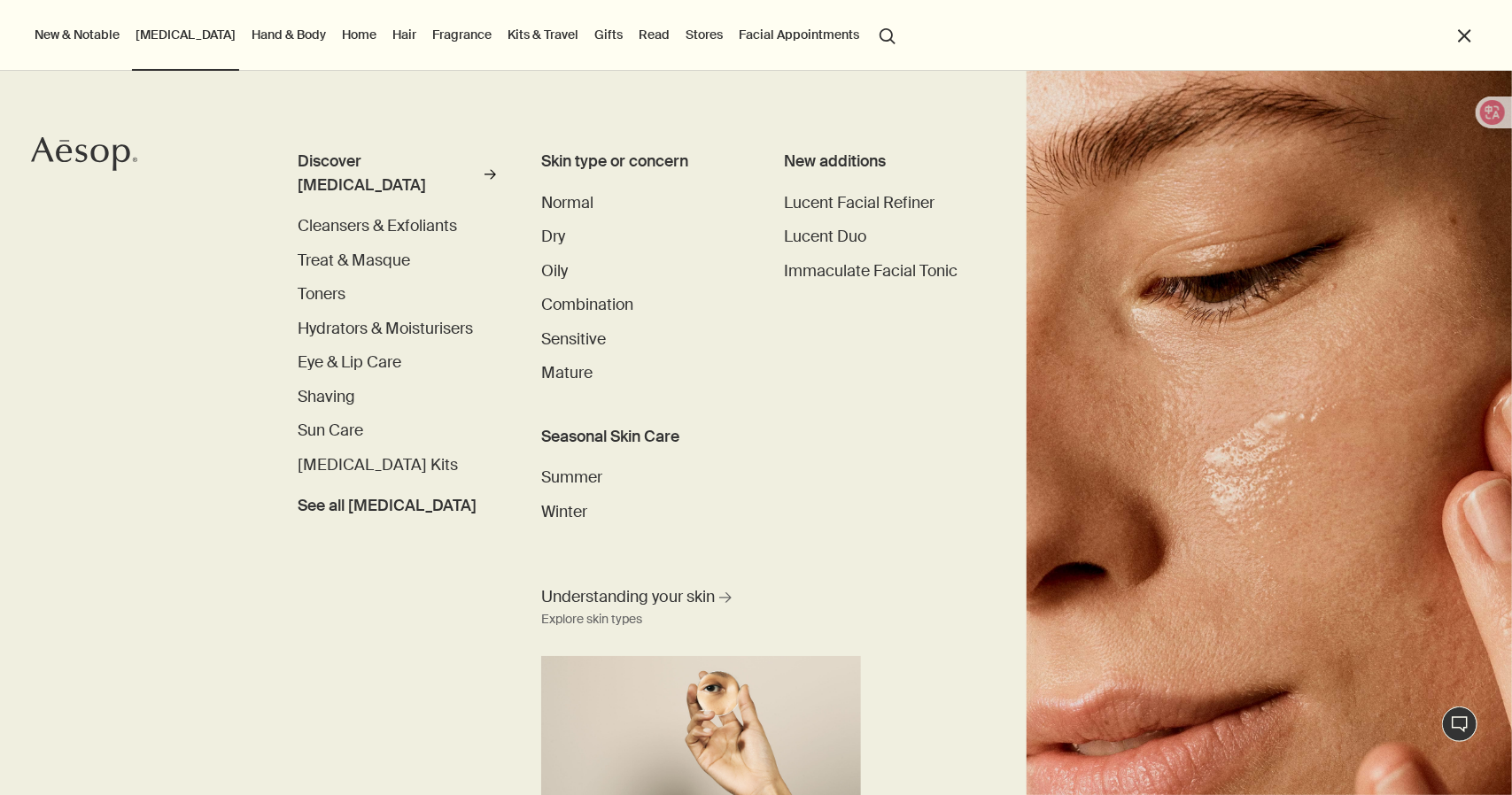 click on "search Search" at bounding box center [888, 35] 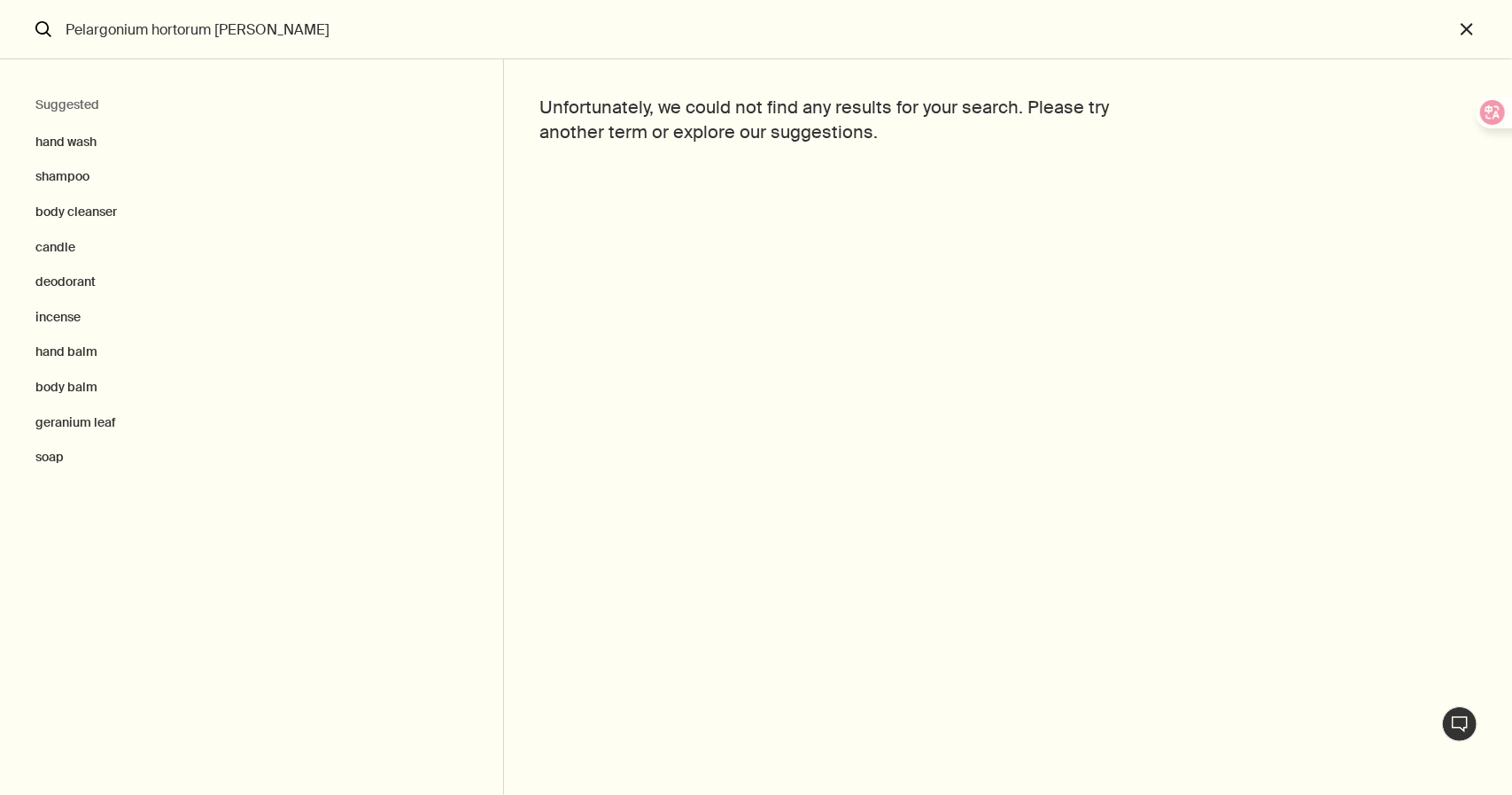 drag, startPoint x: 265, startPoint y: 30, endPoint x: 147, endPoint y: 28, distance: 118.01695 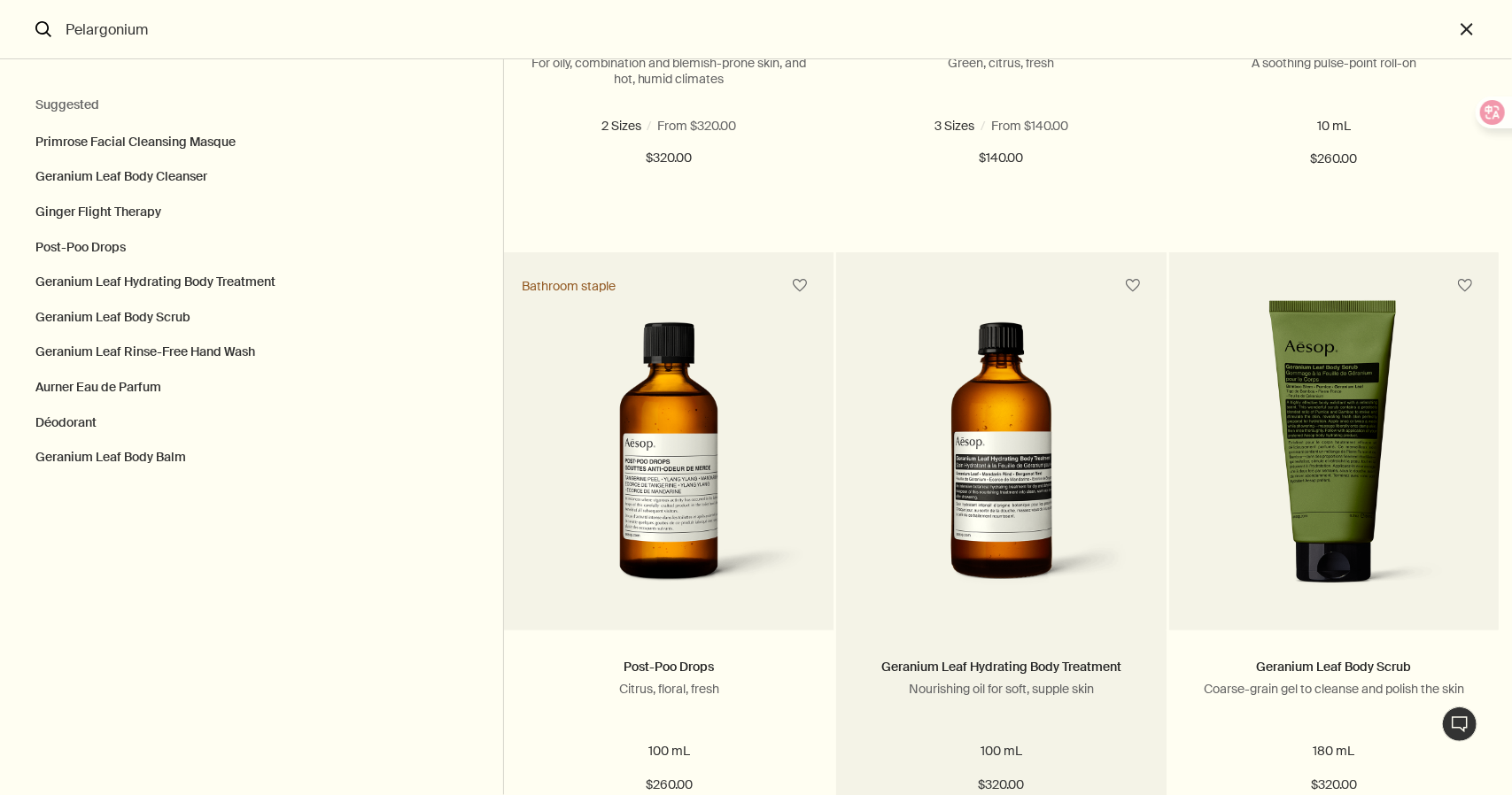 scroll, scrollTop: 620, scrollLeft: 0, axis: vertical 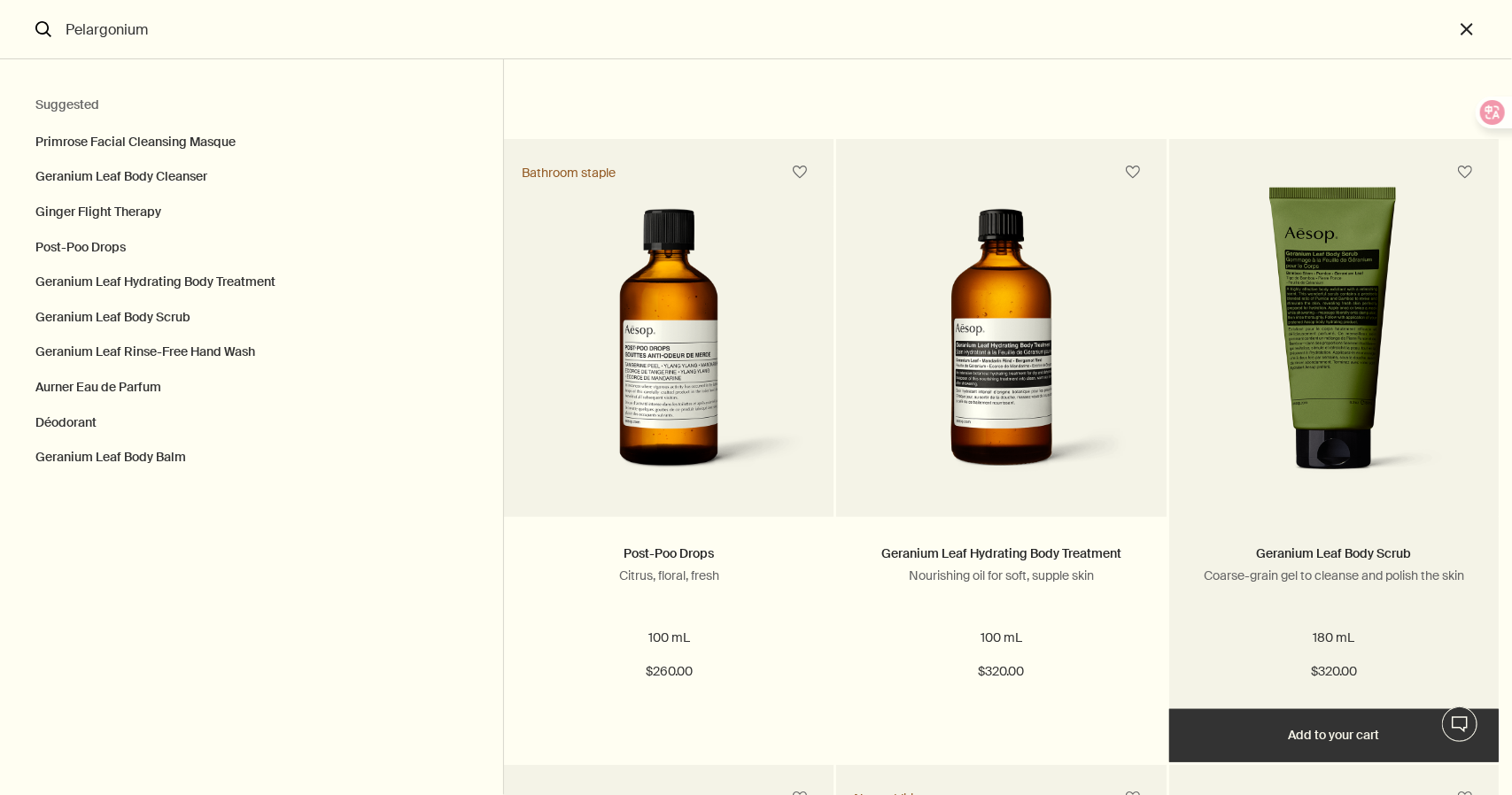 type on "Pelargonium" 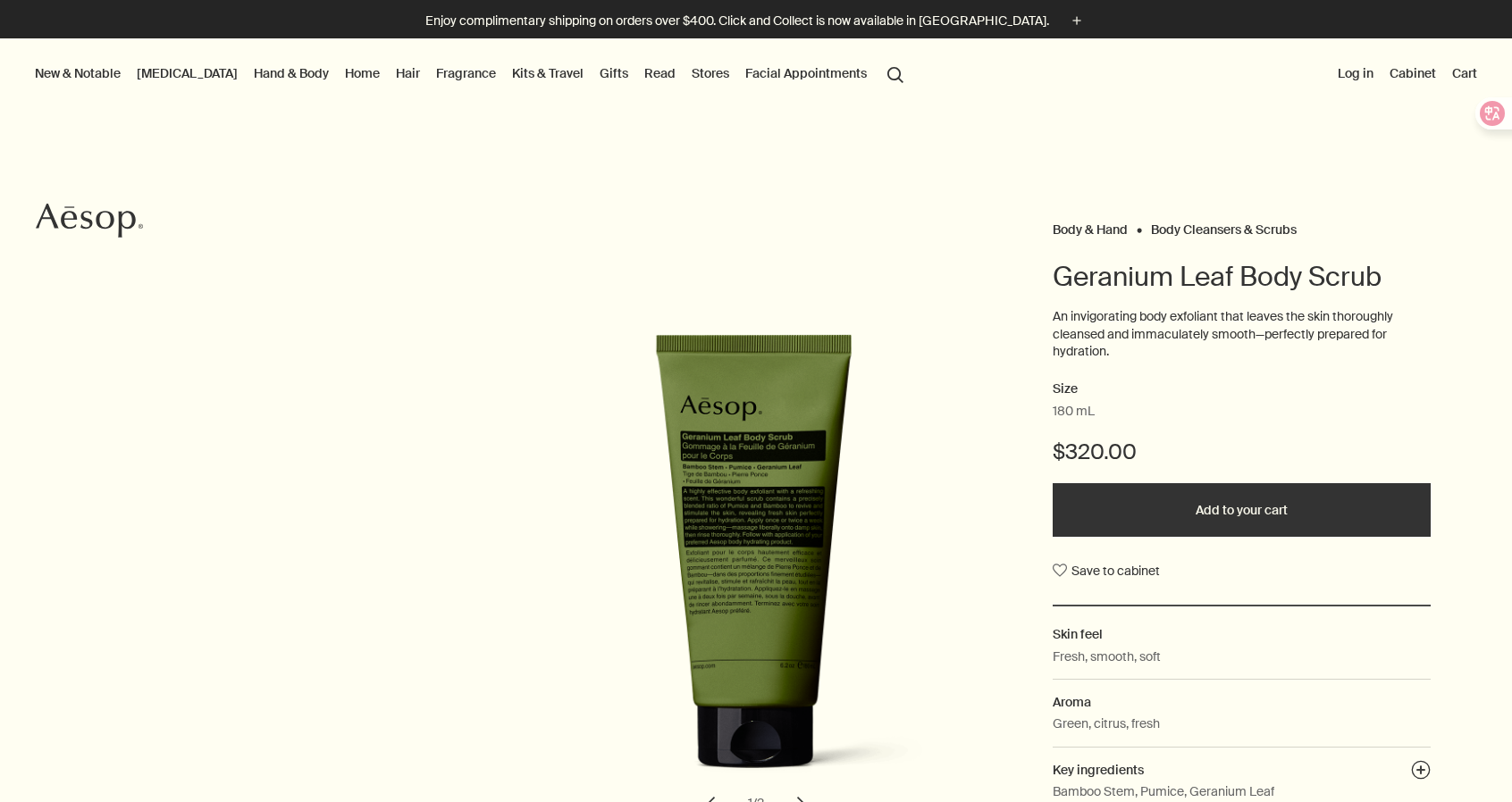 scroll, scrollTop: 0, scrollLeft: 0, axis: both 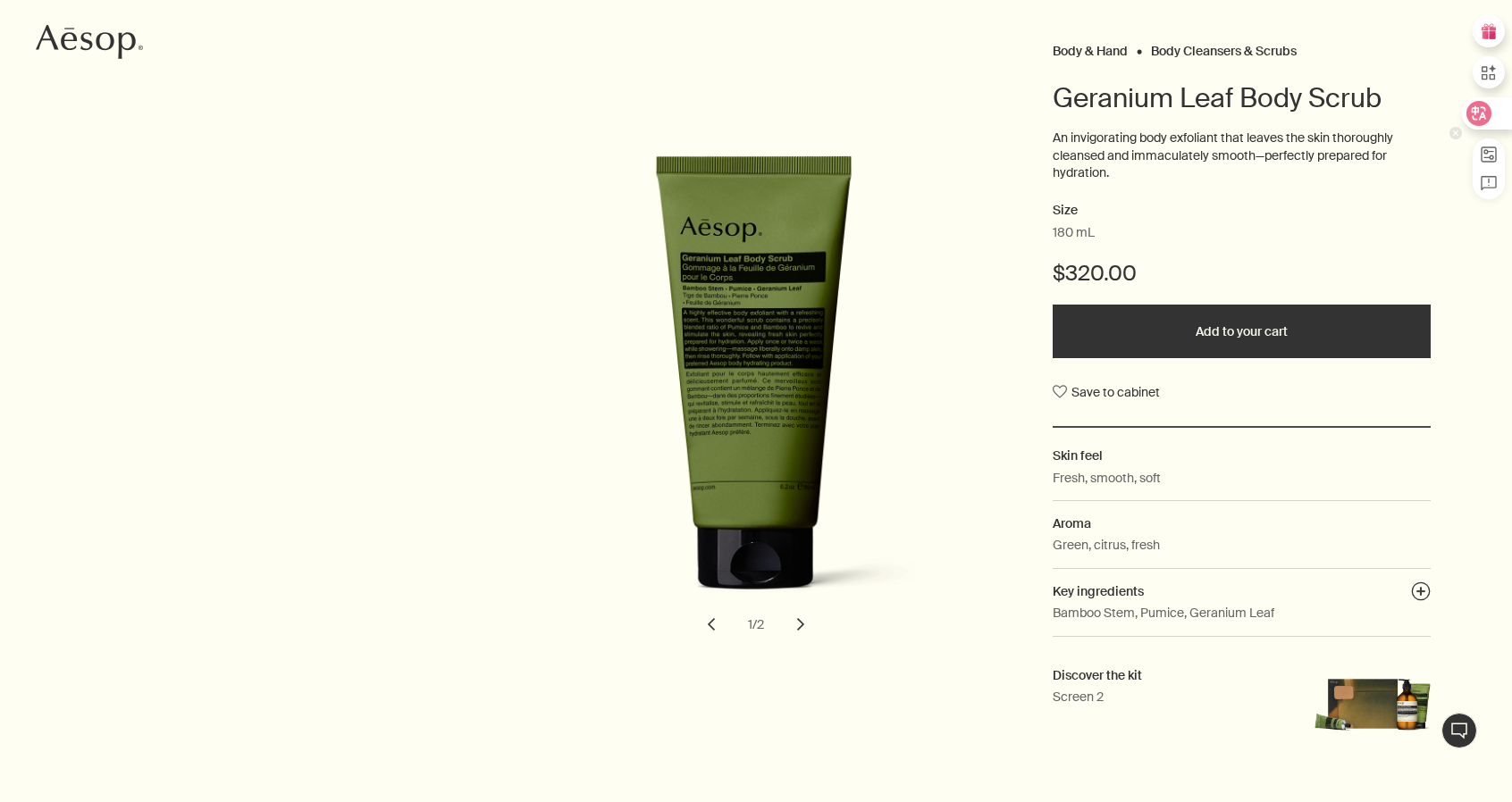 click at bounding box center [1486, 113] 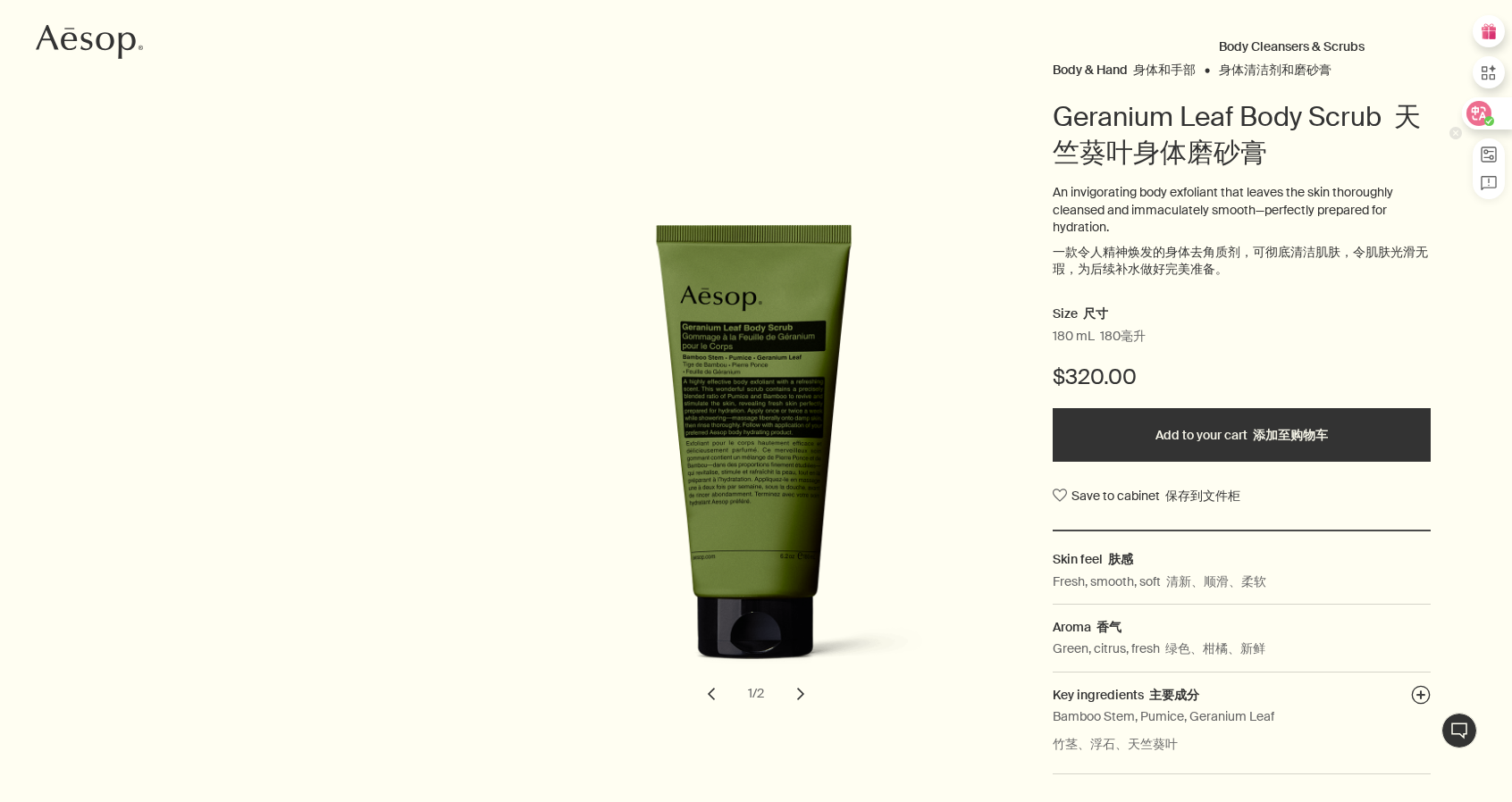 click 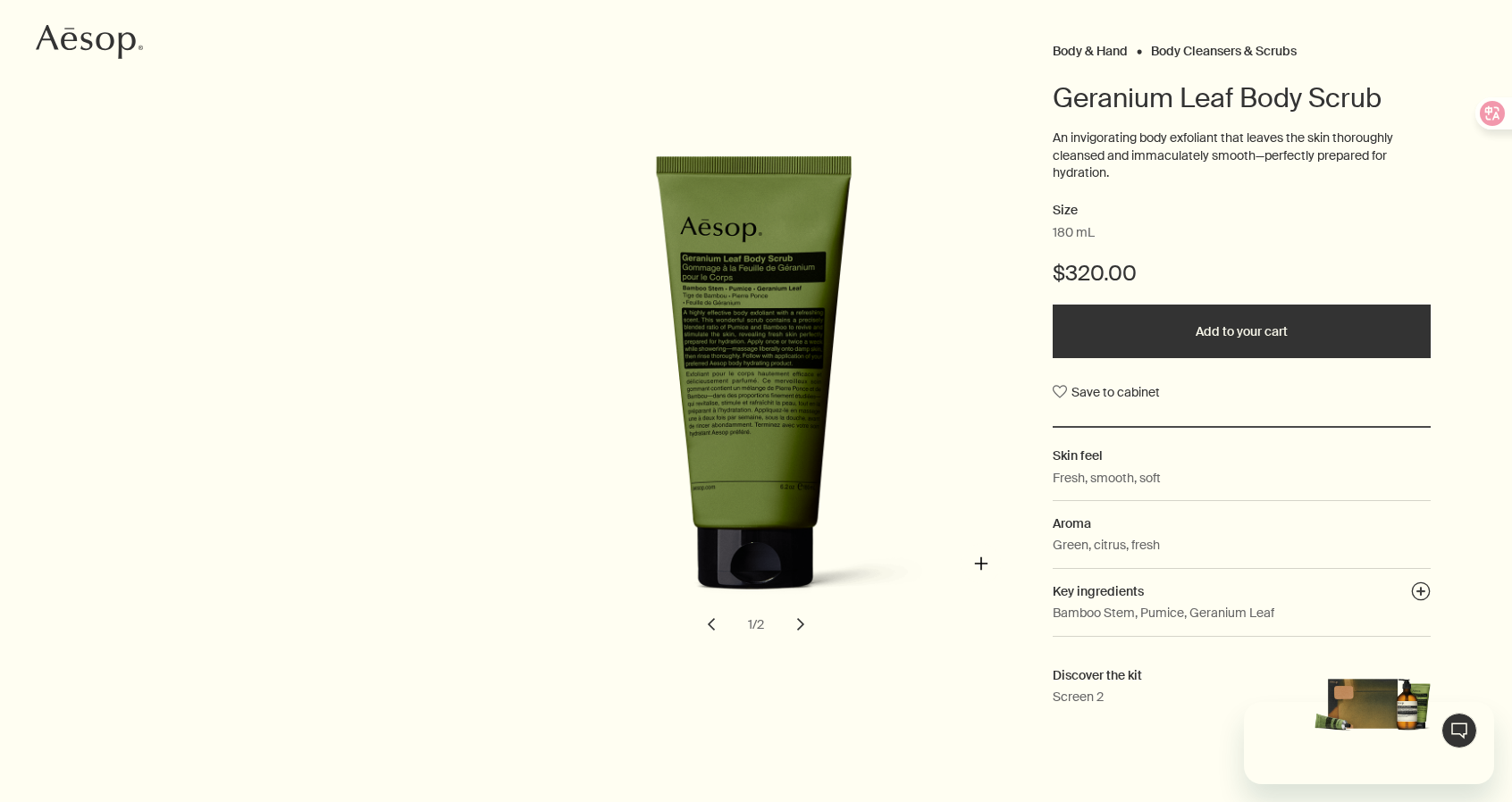 scroll, scrollTop: 0, scrollLeft: 0, axis: both 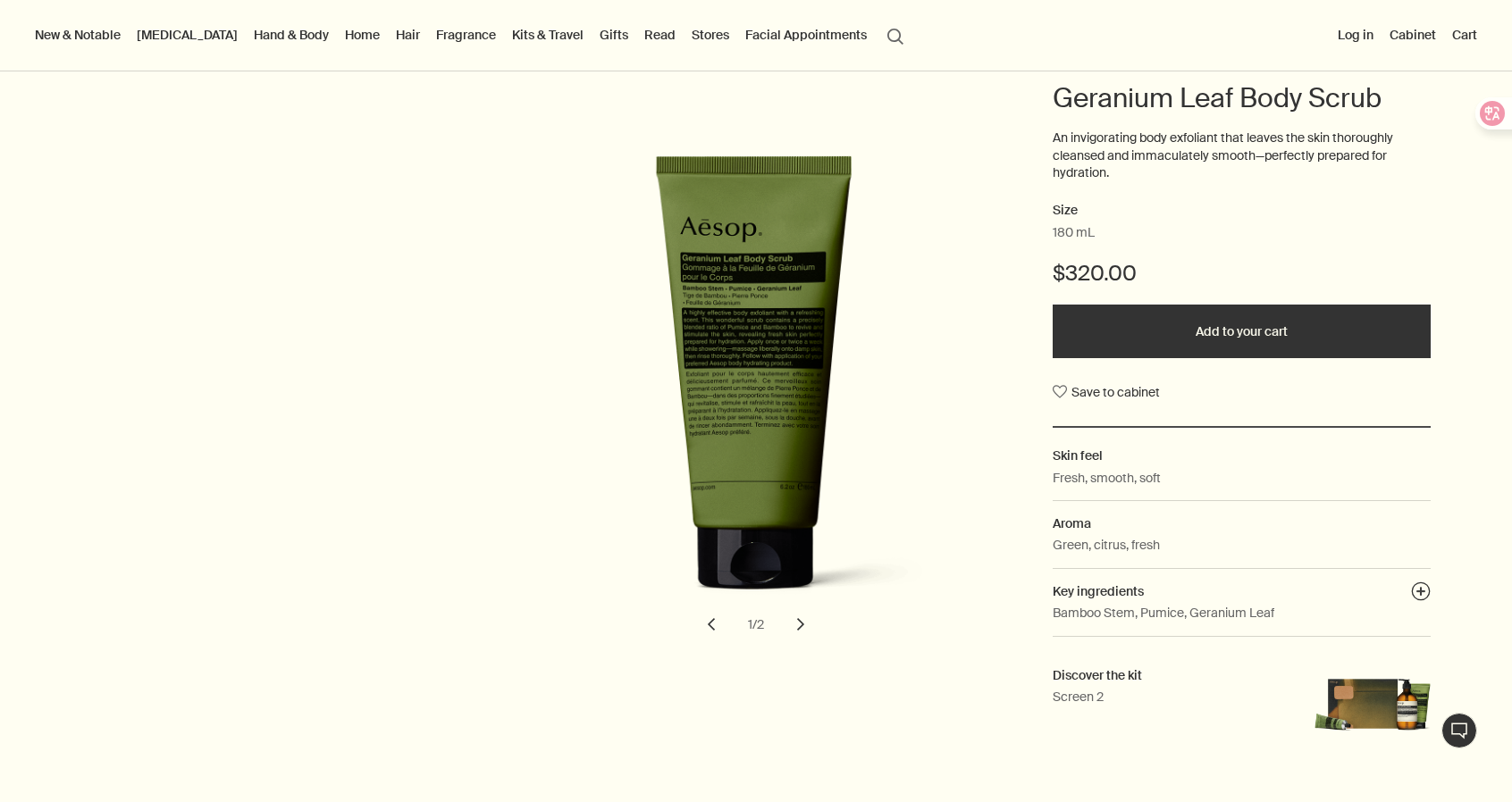 click on "chevron" at bounding box center (801, 624) 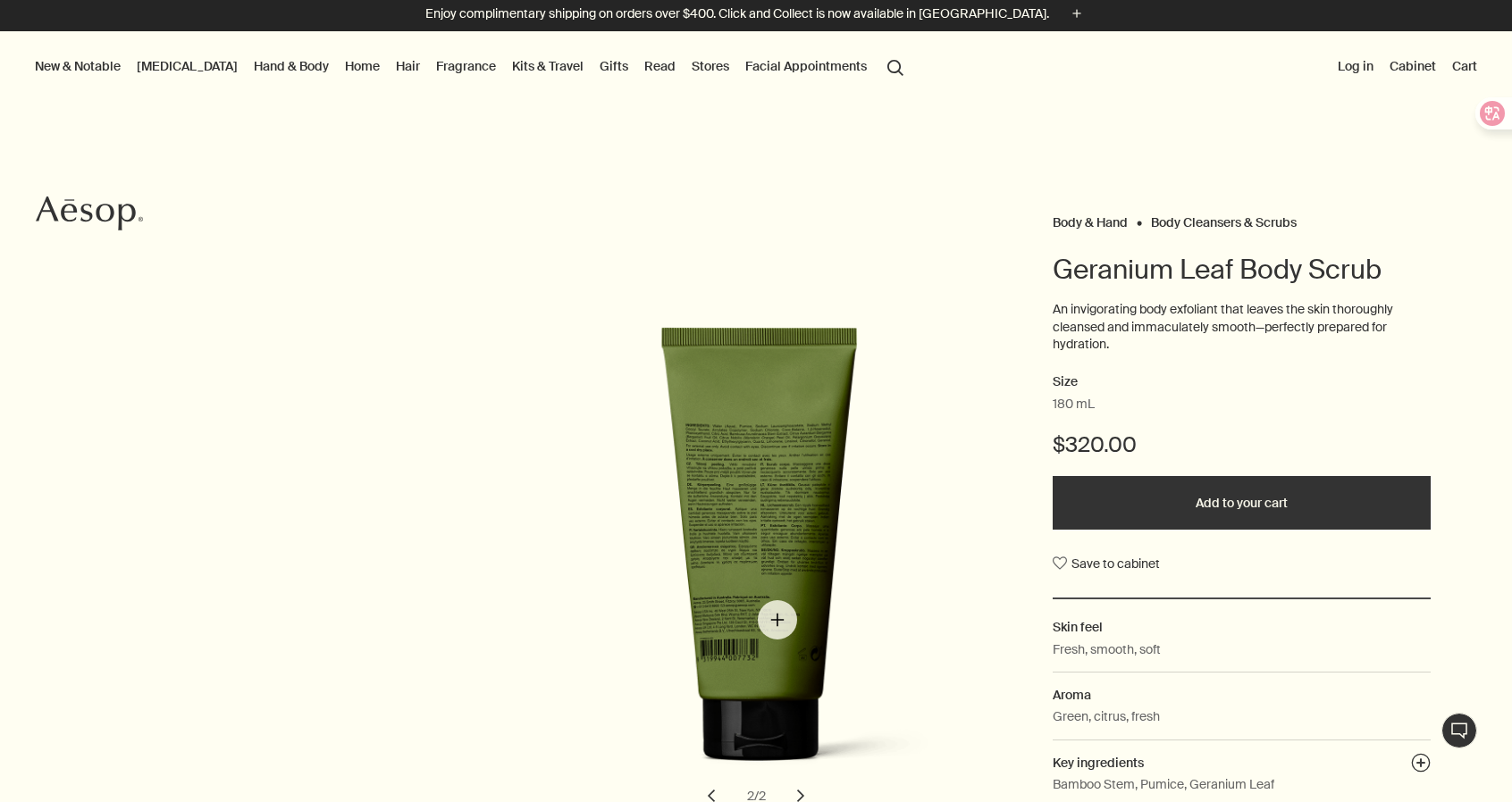 scroll, scrollTop: 89, scrollLeft: 0, axis: vertical 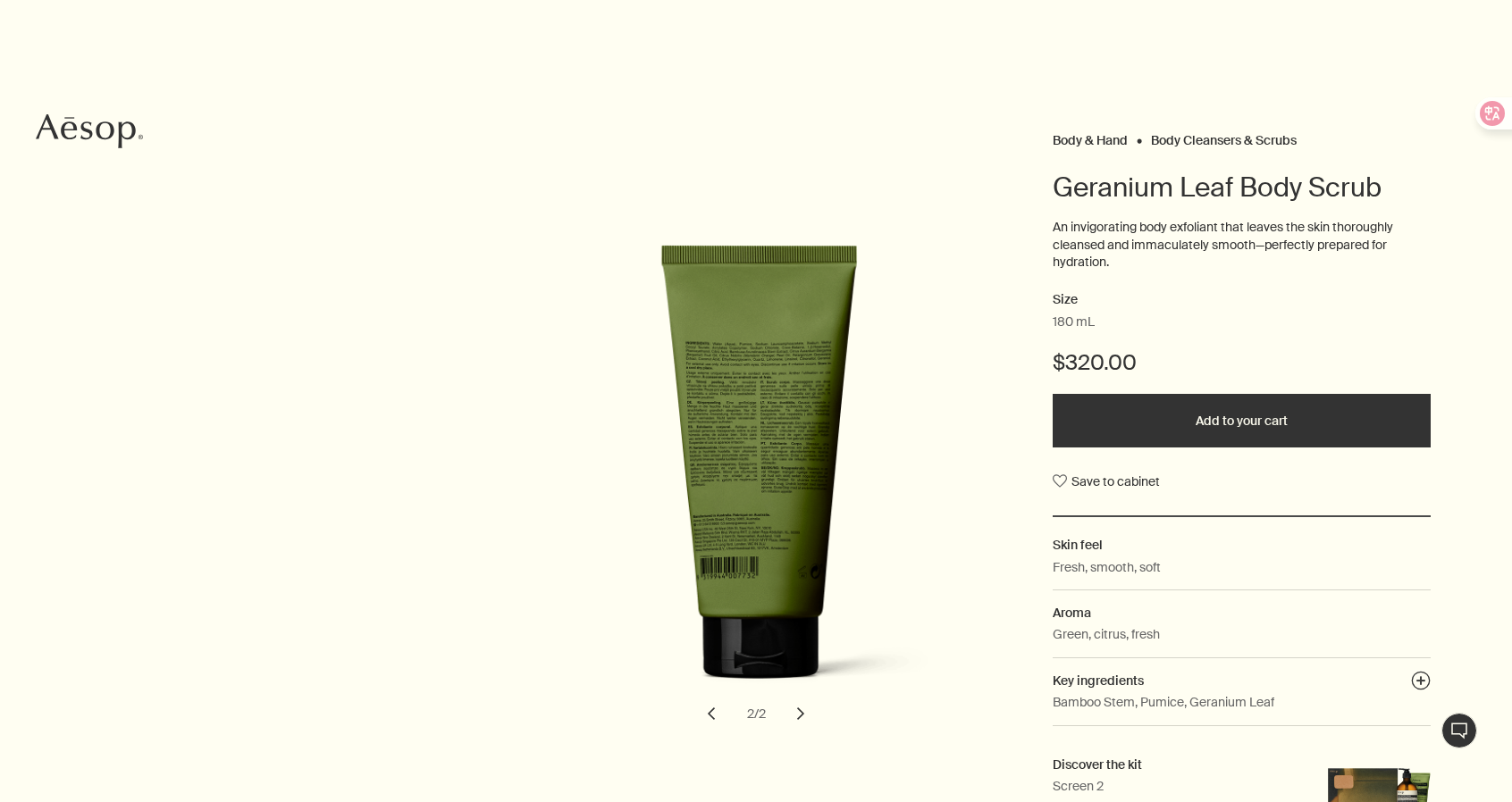 click on "chevron" at bounding box center [711, 714] 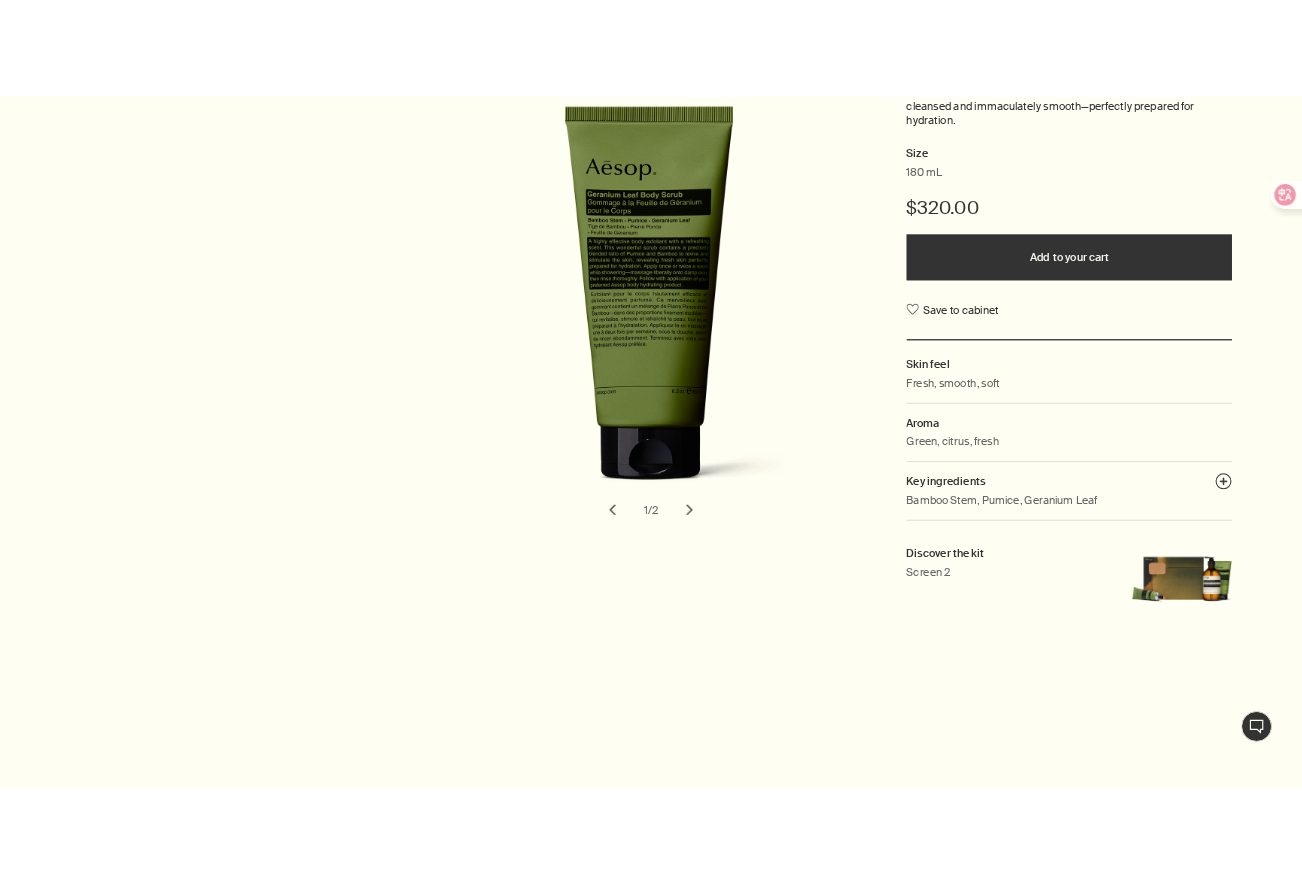 scroll, scrollTop: 400, scrollLeft: 0, axis: vertical 